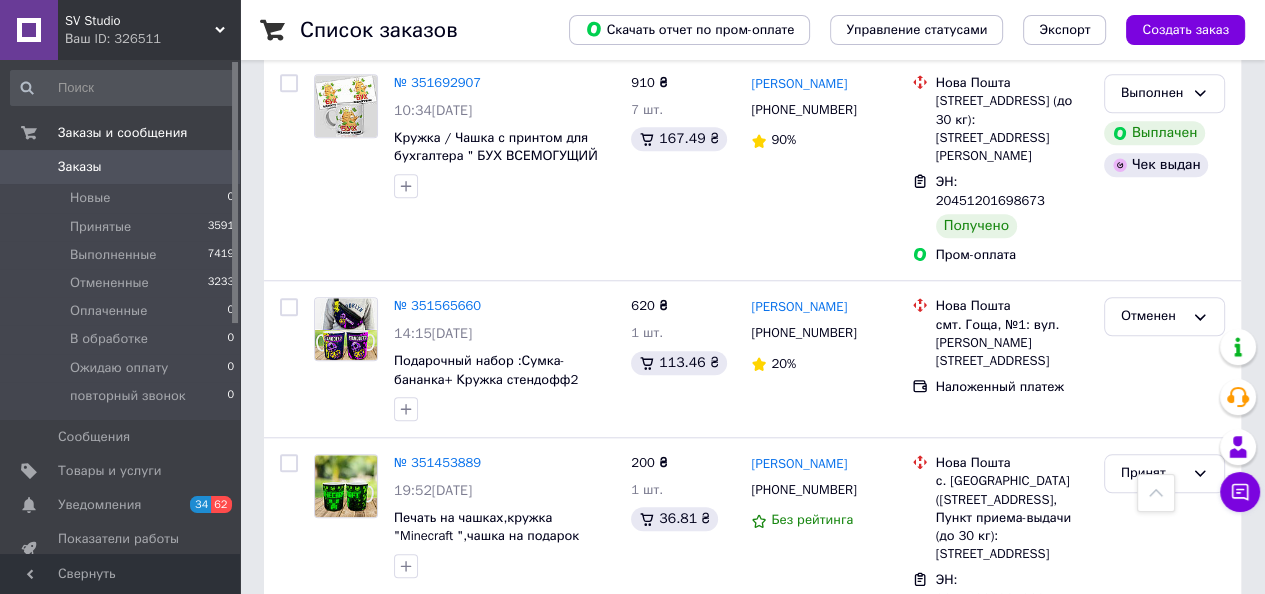 scroll, scrollTop: 1500, scrollLeft: 0, axis: vertical 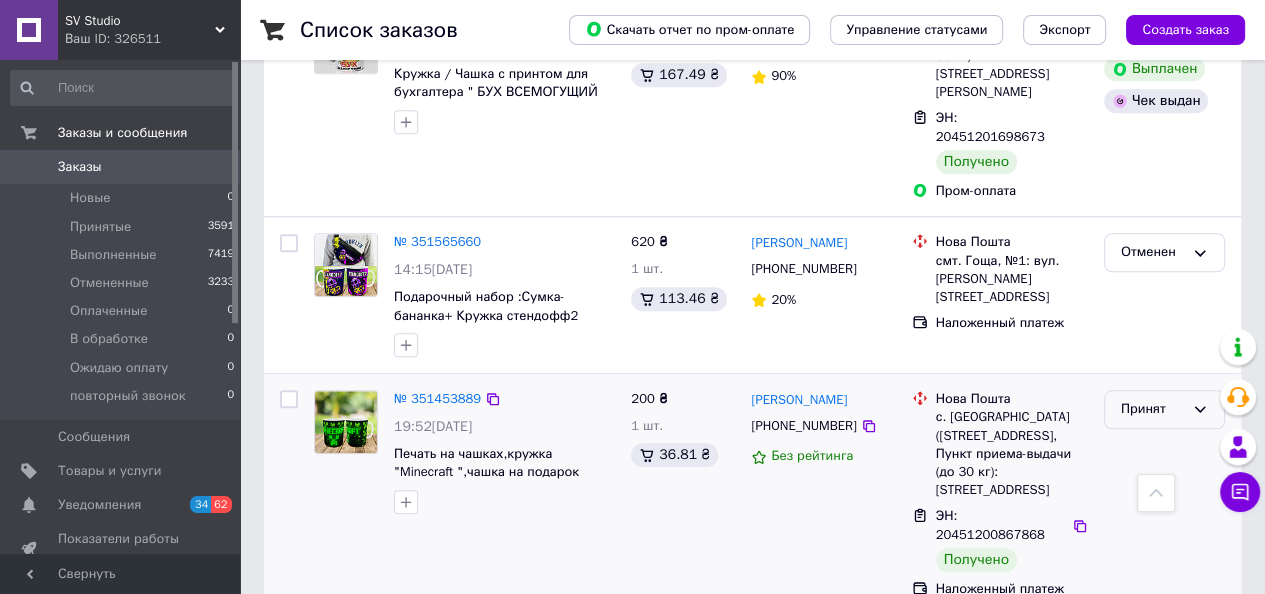 click on "Принят" at bounding box center (1164, 409) 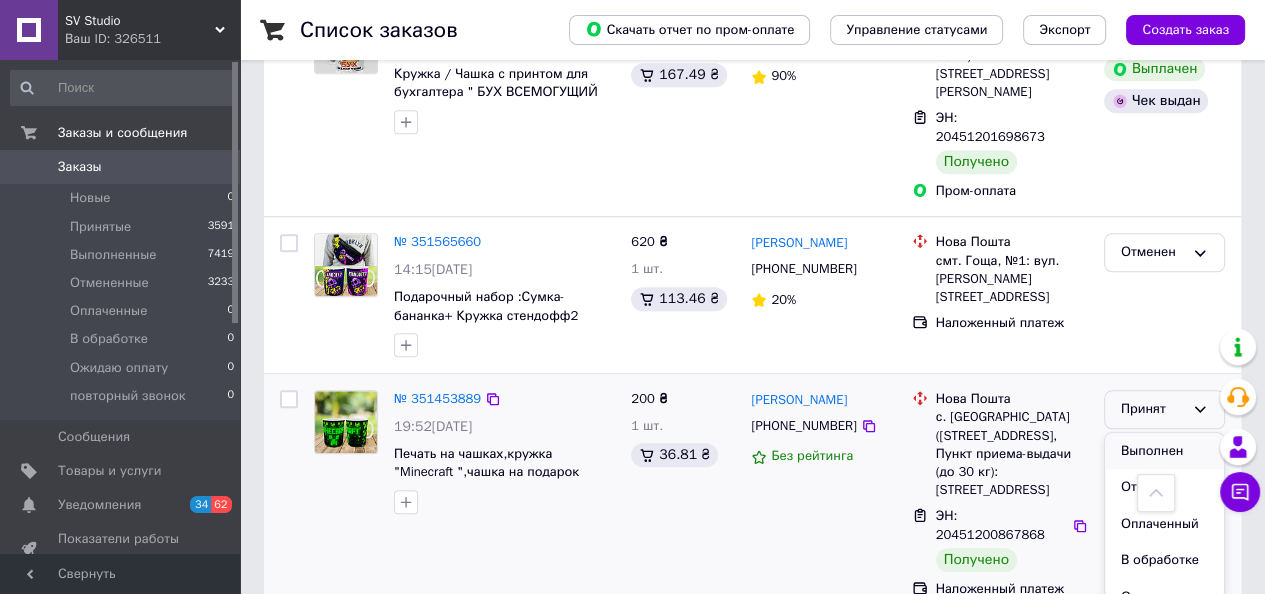 click on "Выполнен" at bounding box center (1164, 451) 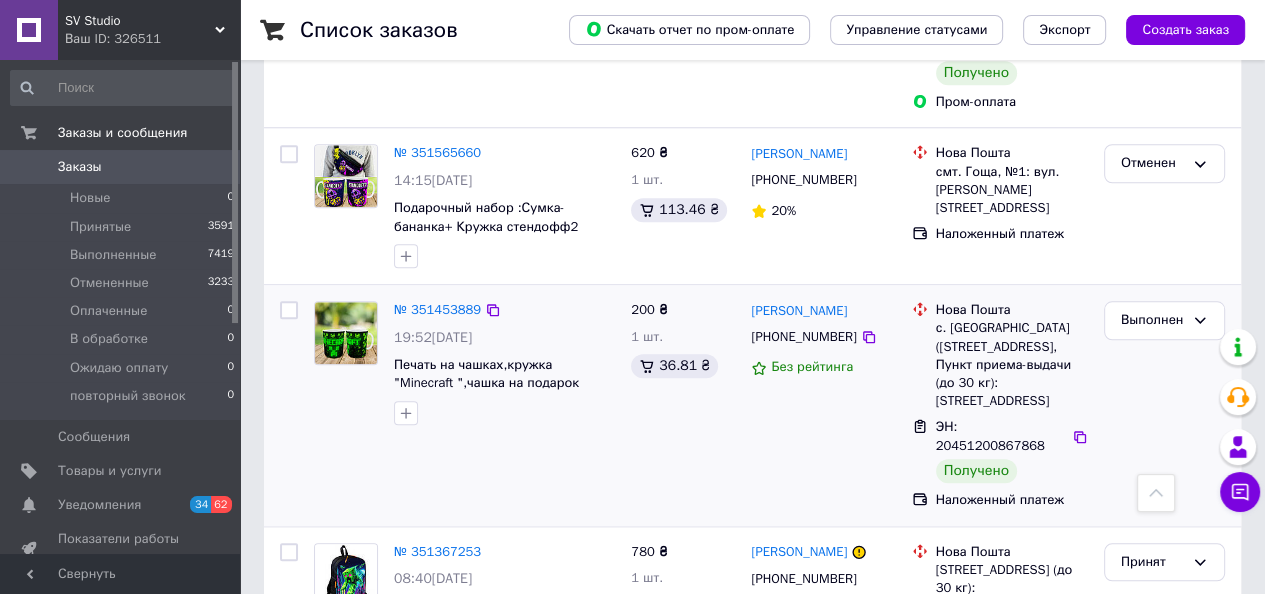 scroll, scrollTop: 1616, scrollLeft: 0, axis: vertical 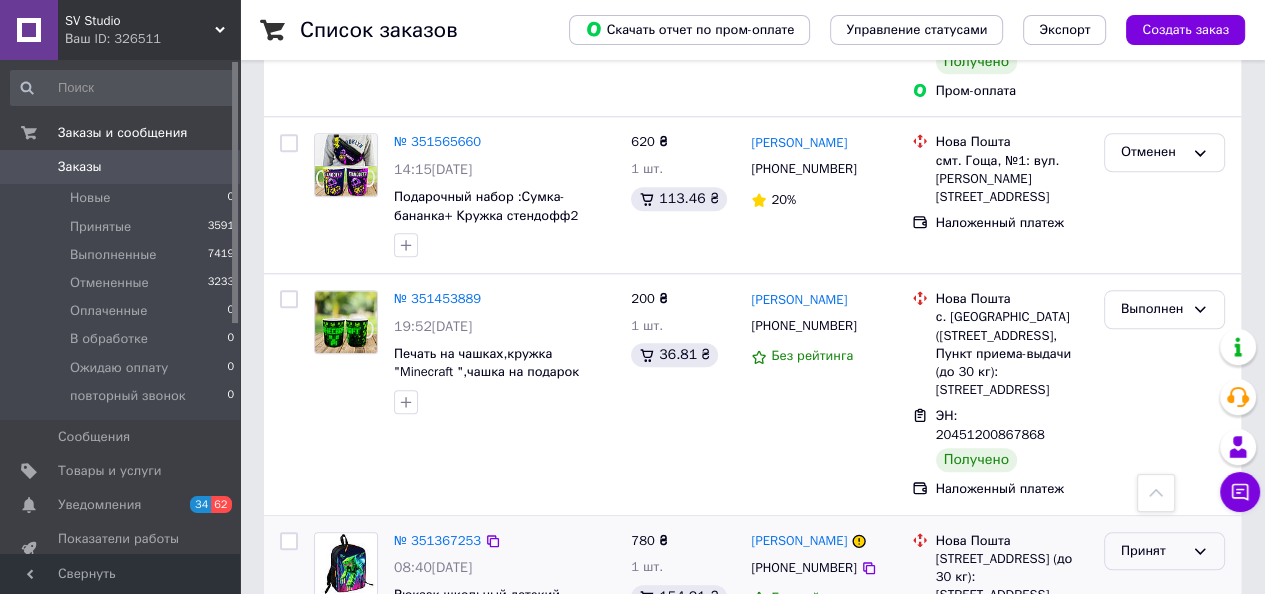 click on "Принят" at bounding box center [1152, 551] 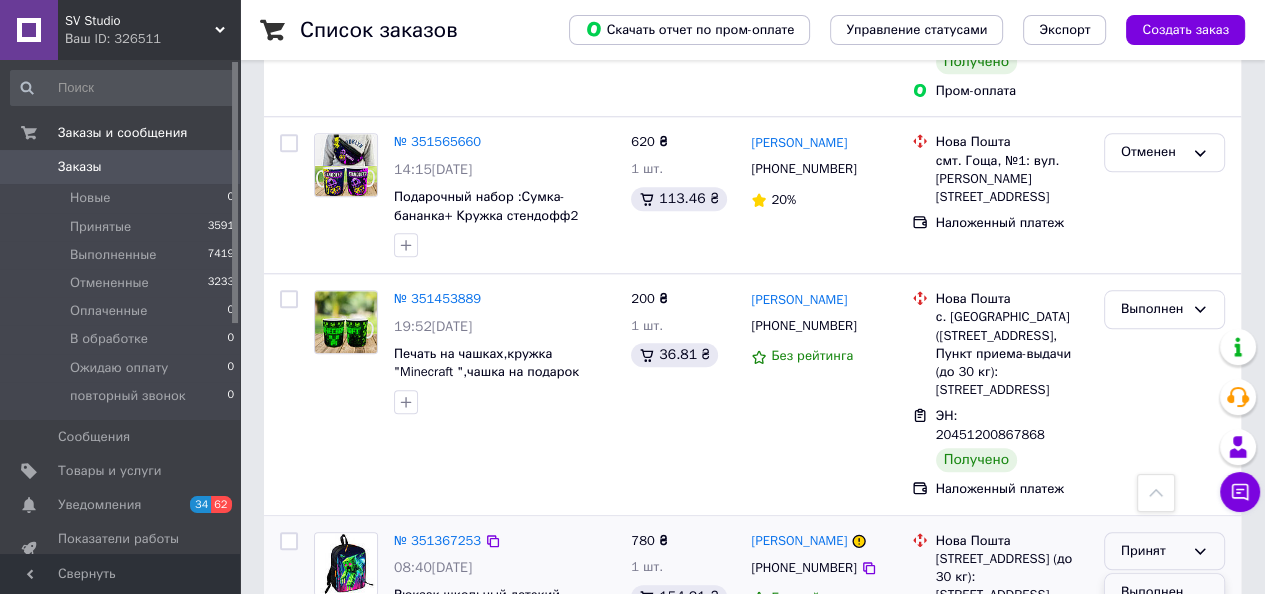 click on "Выполнен" at bounding box center [1164, 592] 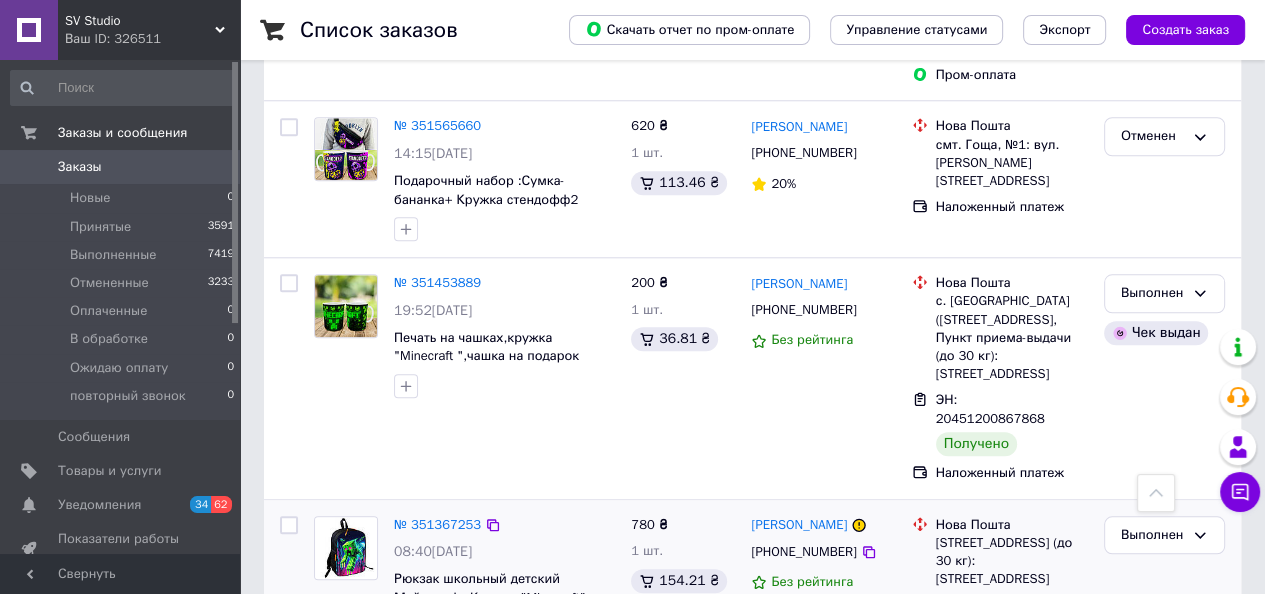 scroll, scrollTop: 1616, scrollLeft: 0, axis: vertical 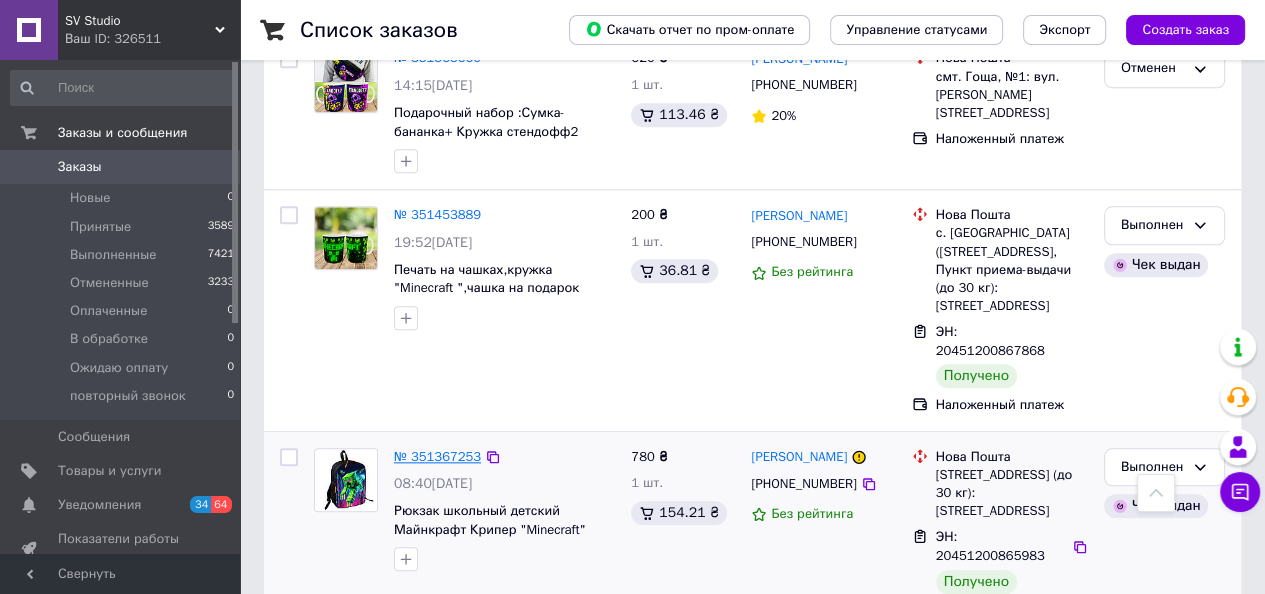 click on "№ 351367253" at bounding box center [437, 456] 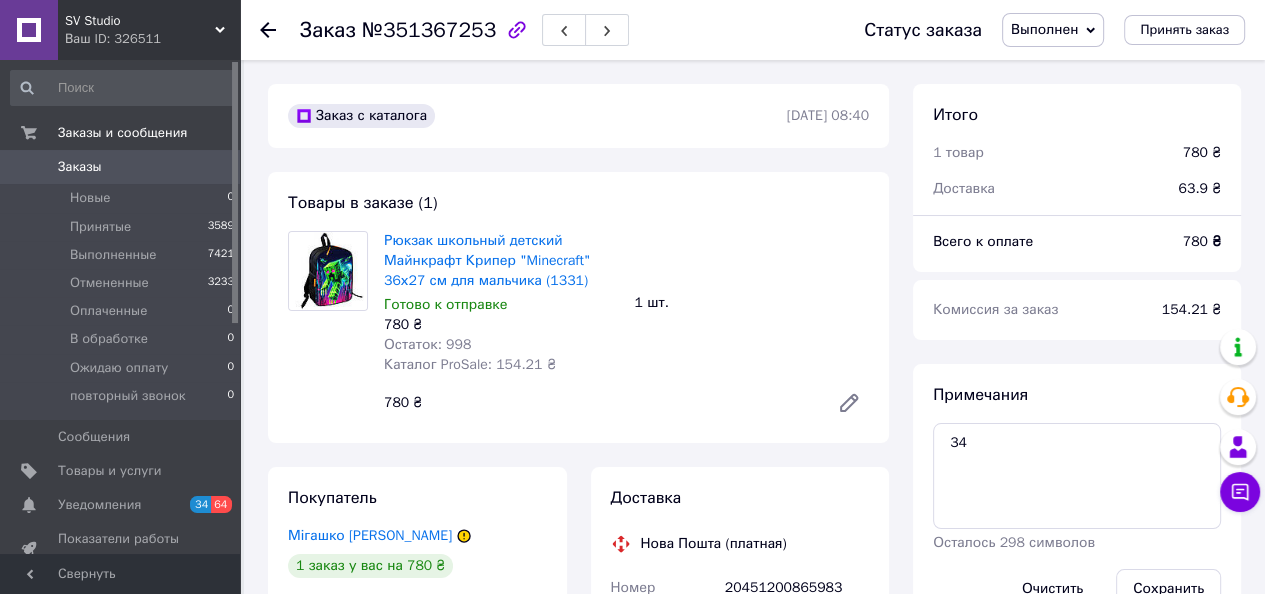 scroll, scrollTop: 54, scrollLeft: 0, axis: vertical 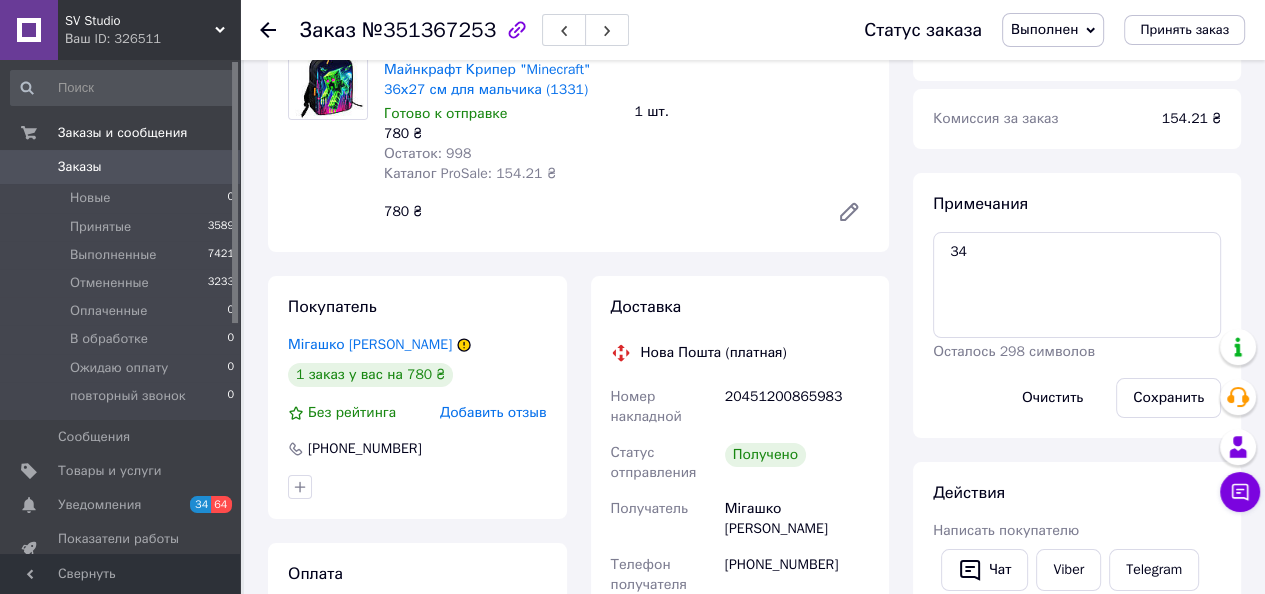 click 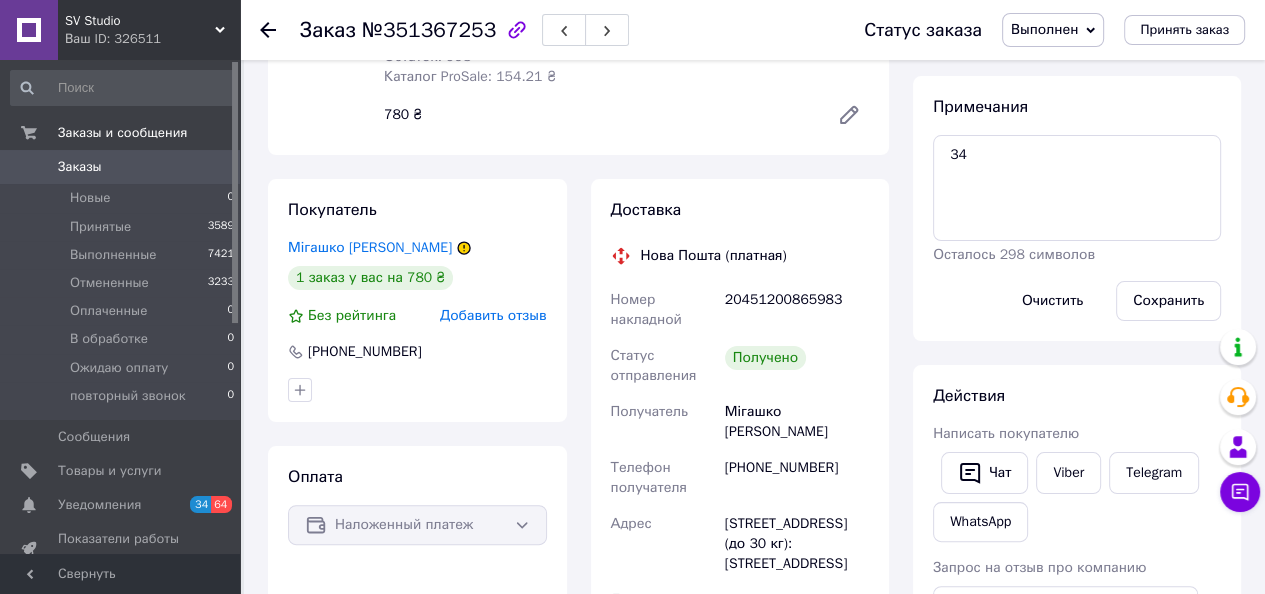 scroll, scrollTop: 300, scrollLeft: 0, axis: vertical 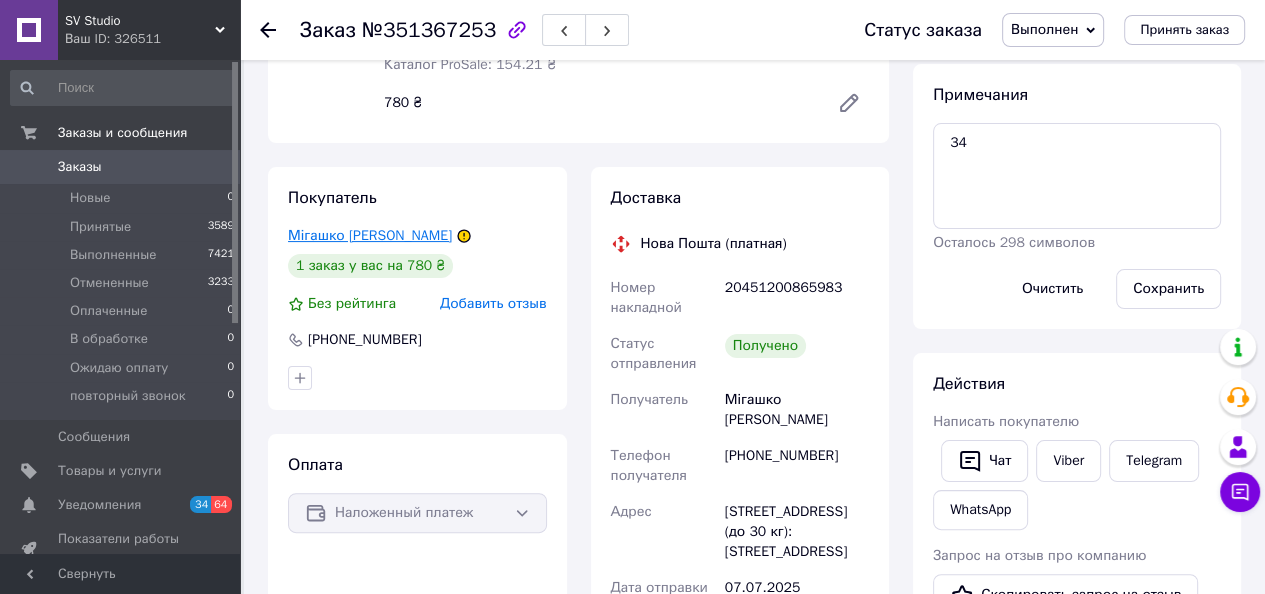 click on "Мігашко [PERSON_NAME]" at bounding box center (370, 235) 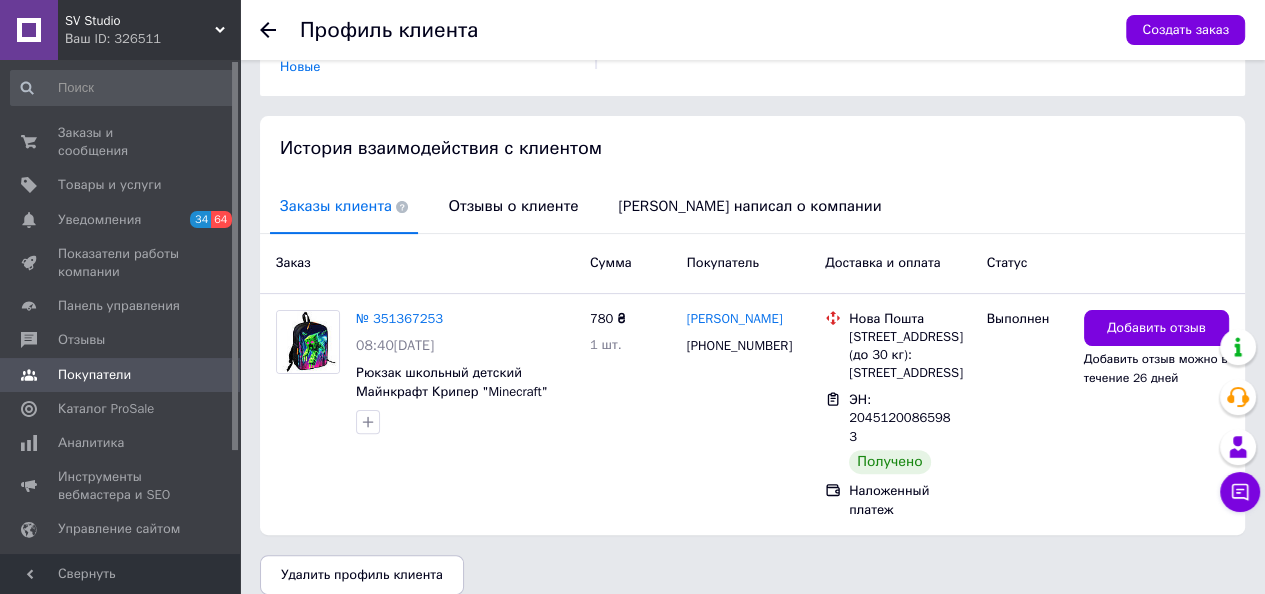 scroll, scrollTop: 367, scrollLeft: 0, axis: vertical 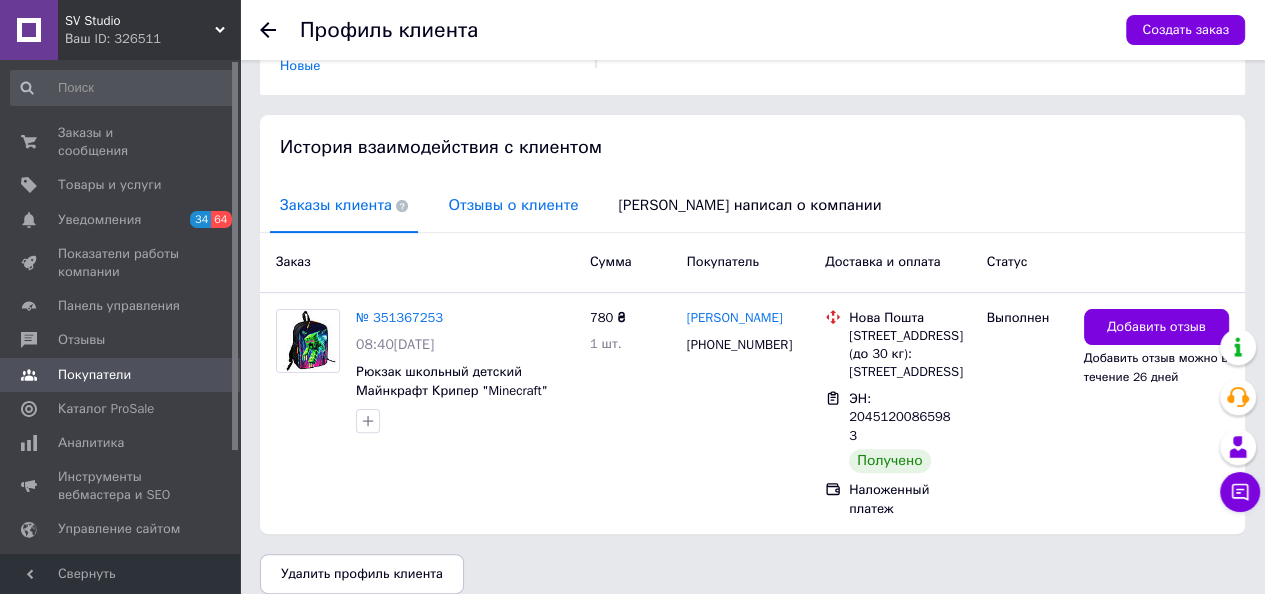 click on "Отзывы о клиенте" at bounding box center (513, 205) 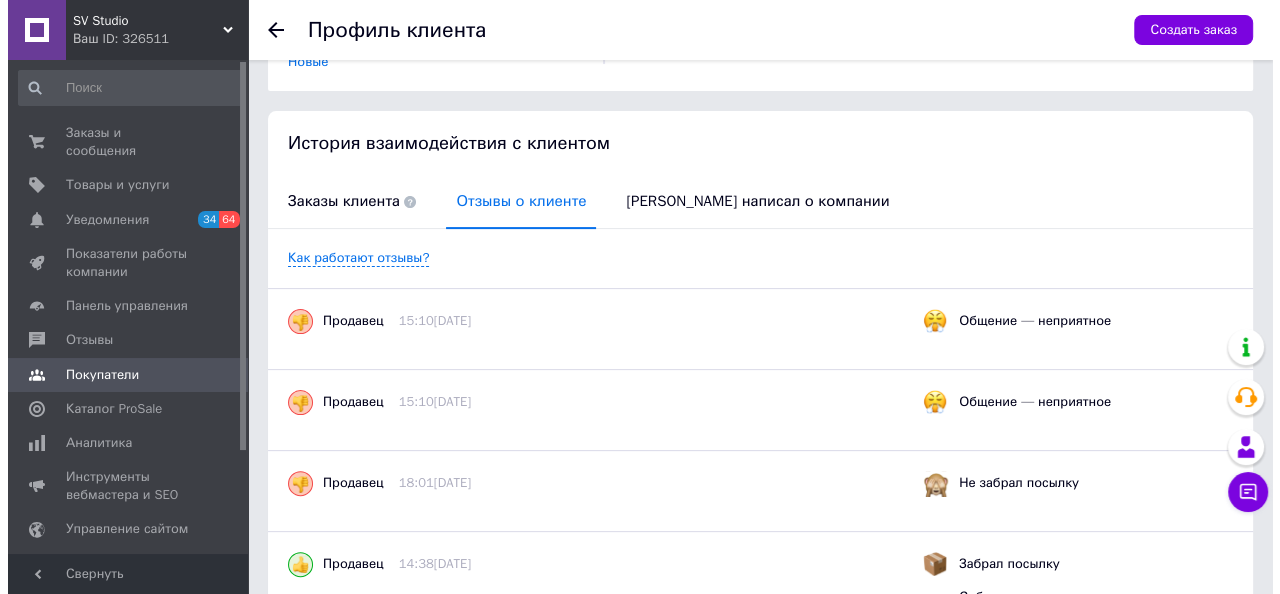 scroll, scrollTop: 271, scrollLeft: 0, axis: vertical 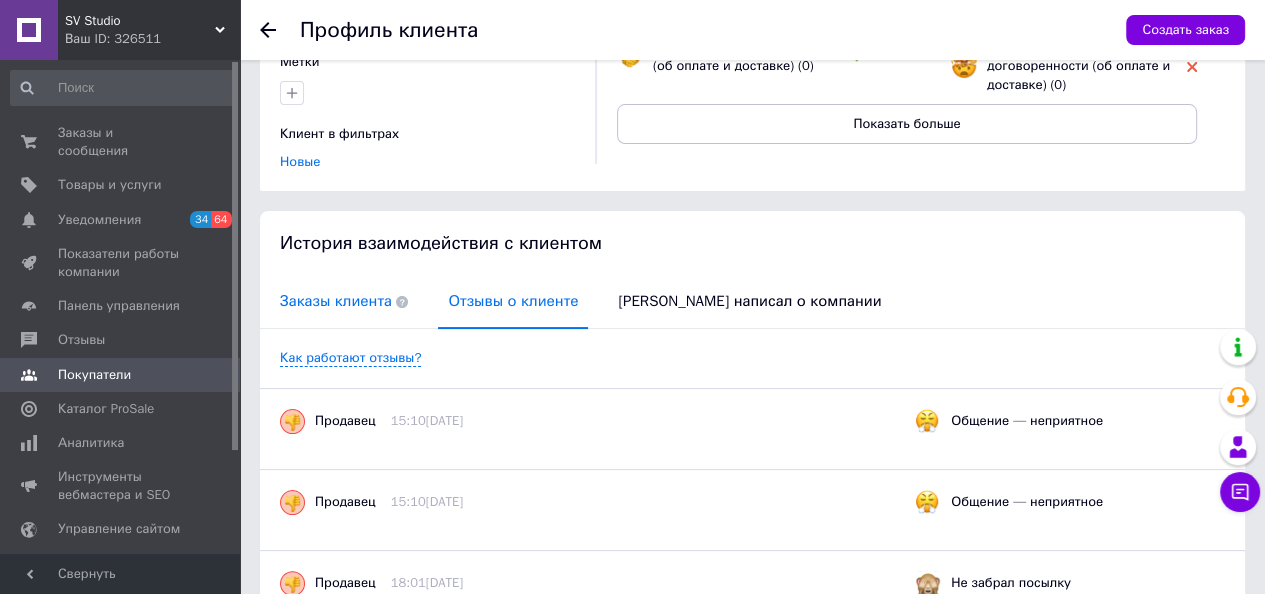 click on "Заказы клиента" at bounding box center (344, 301) 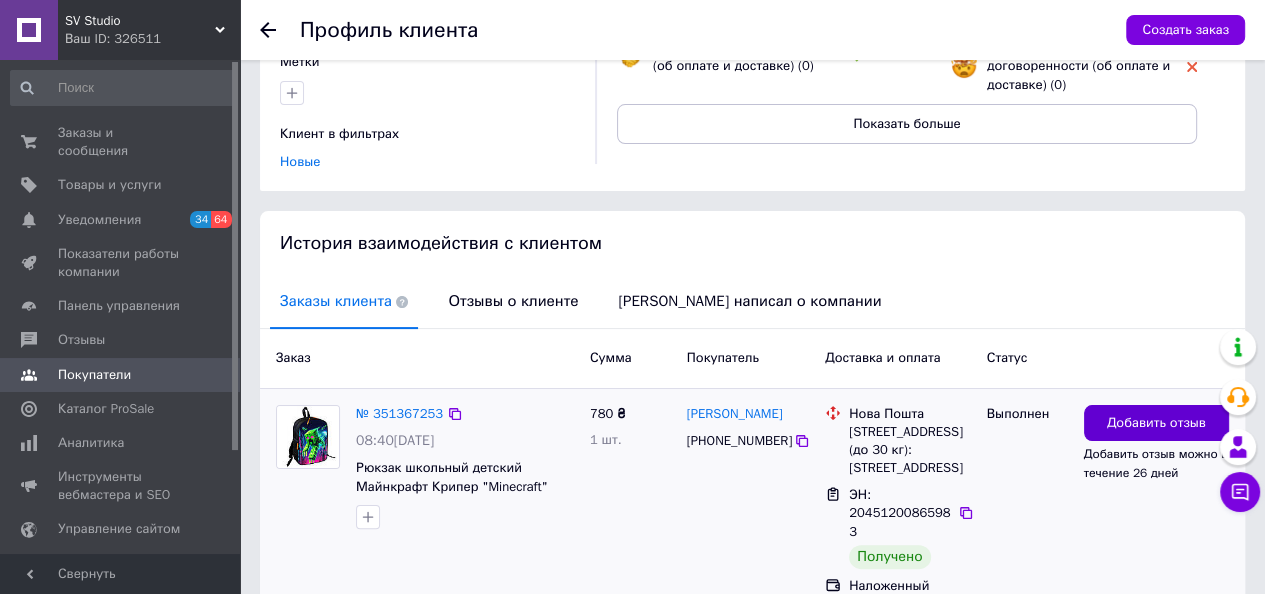 click on "Добавить отзыв" at bounding box center [1156, 423] 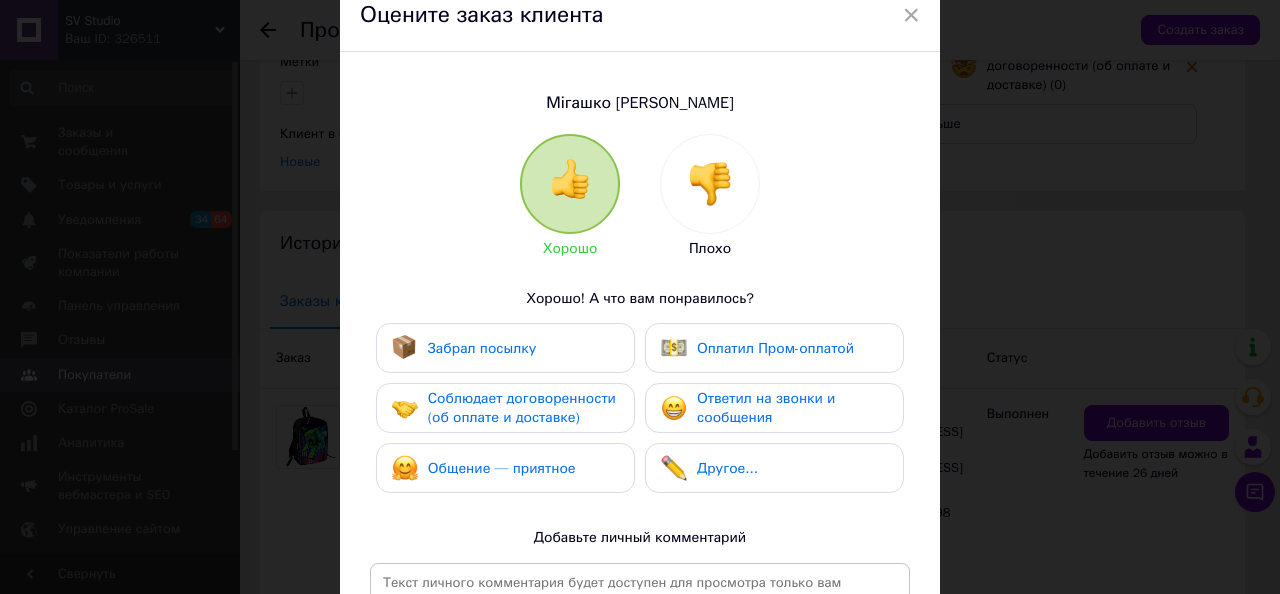 scroll, scrollTop: 100, scrollLeft: 0, axis: vertical 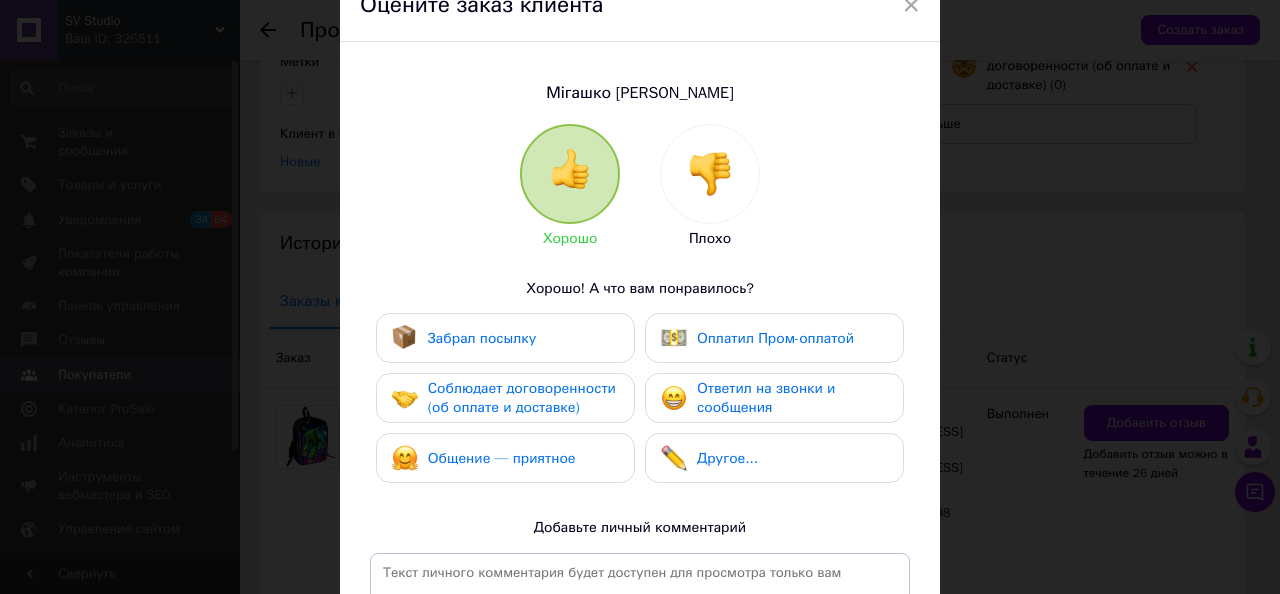 click on "Забрал посылку" at bounding box center [505, 338] 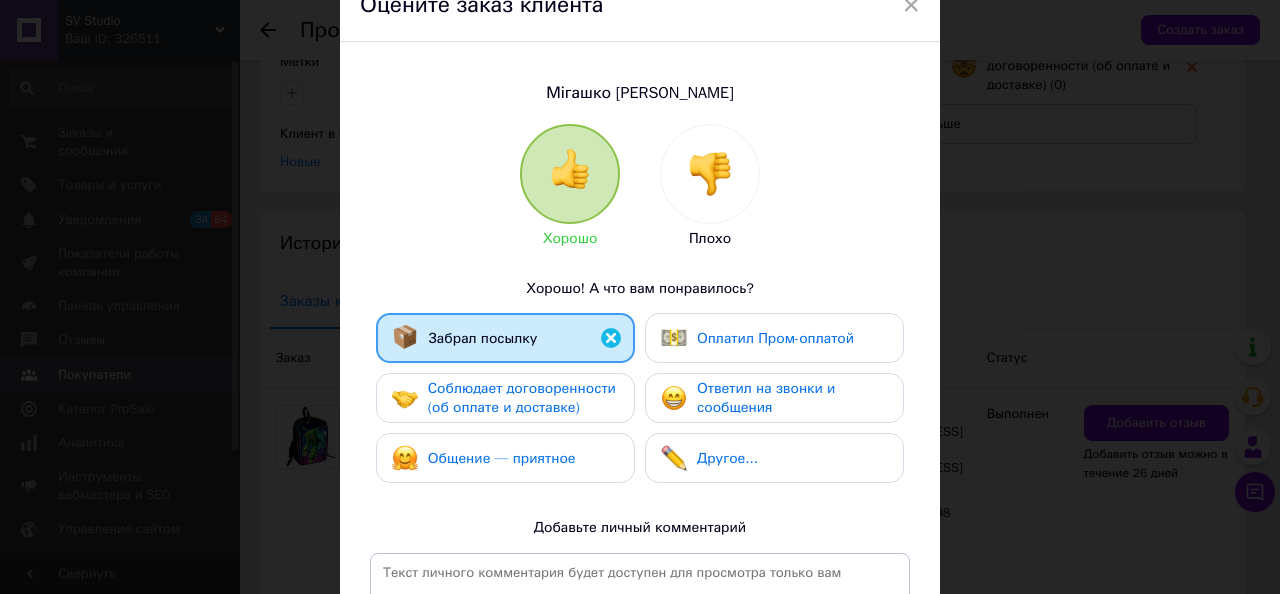 click on "Соблюдает договоренности (об оплате и доставке)" at bounding box center (522, 398) 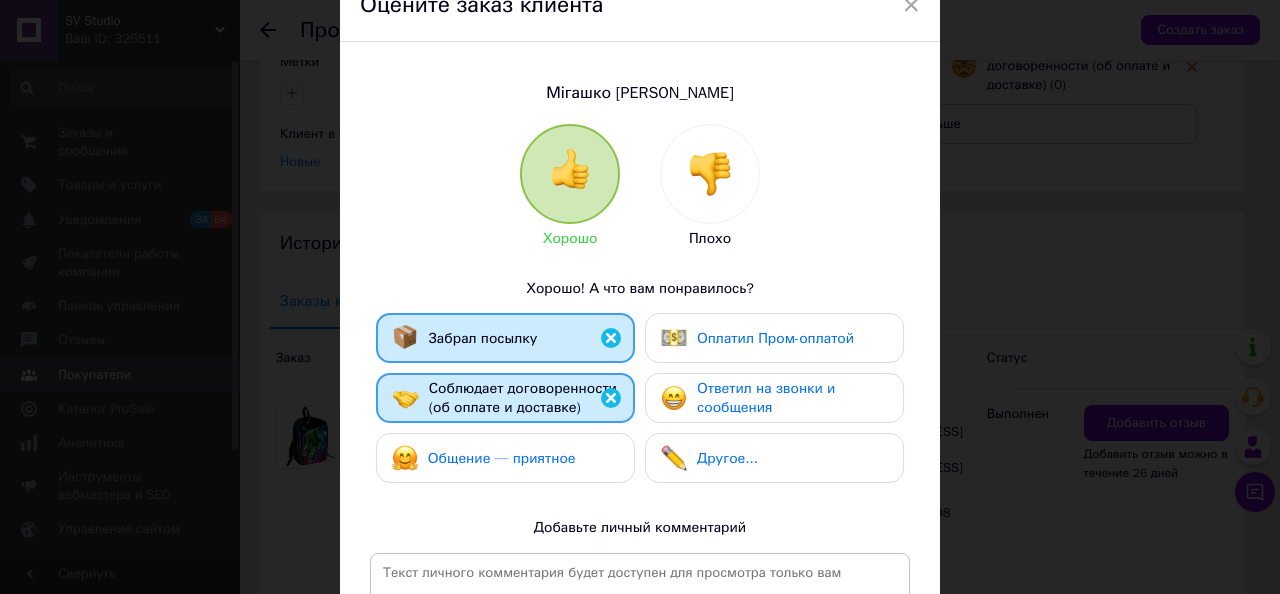 click on "Общение — приятное" at bounding box center (502, 458) 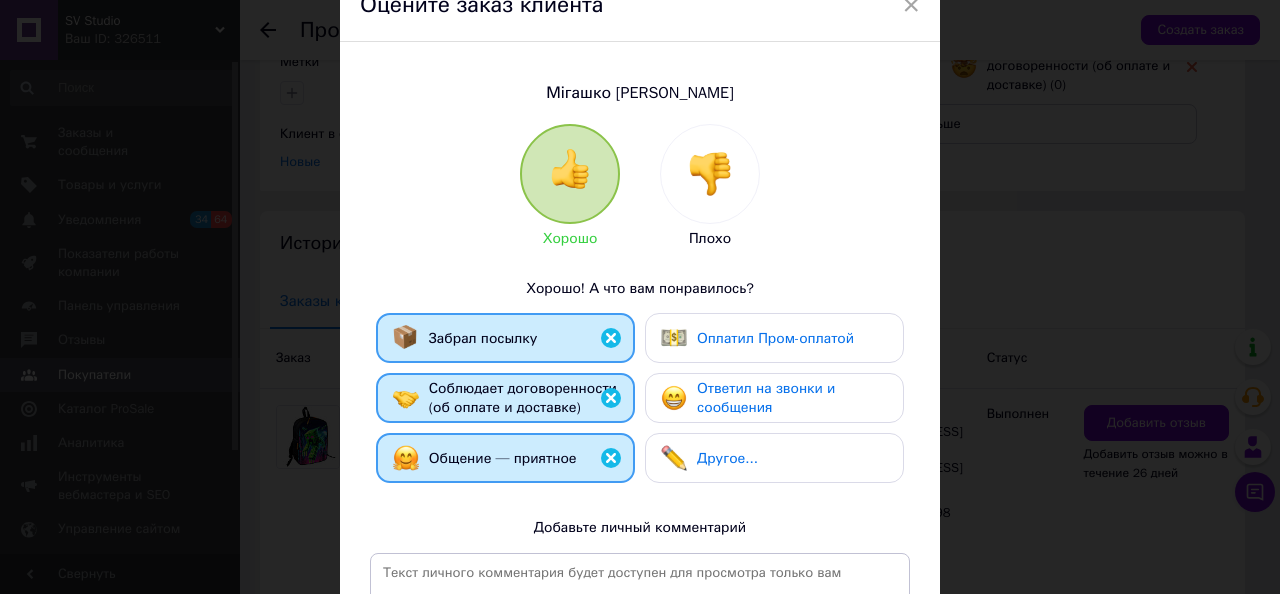 click on "Ответил на звонки и сообщения" at bounding box center [792, 398] 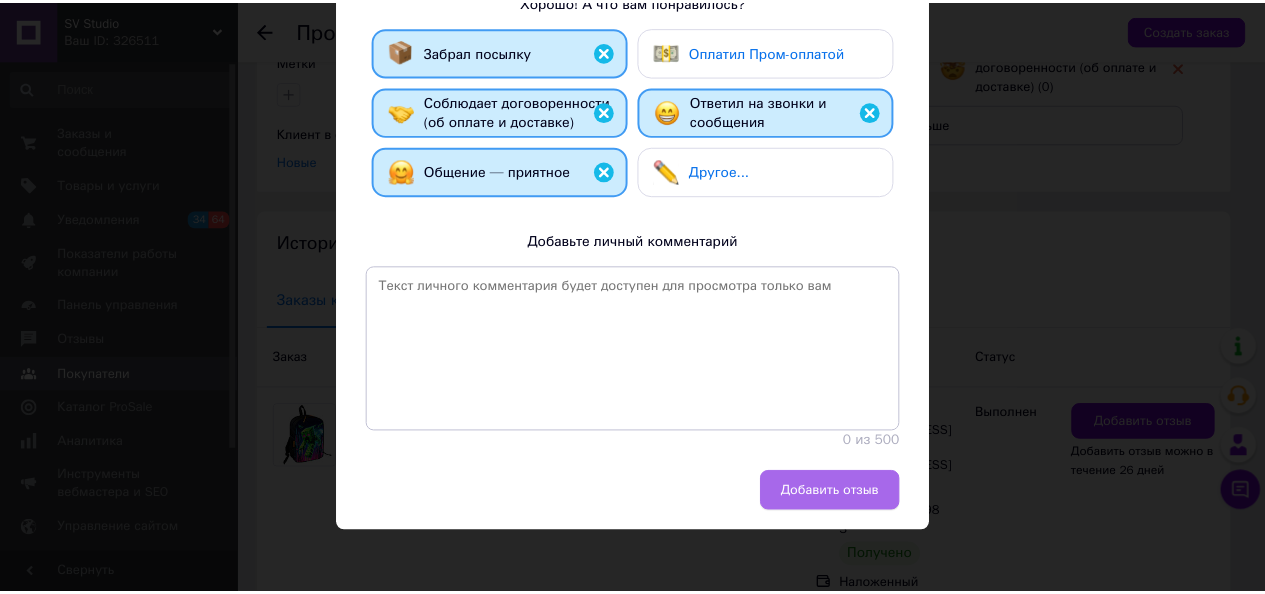 scroll, scrollTop: 391, scrollLeft: 0, axis: vertical 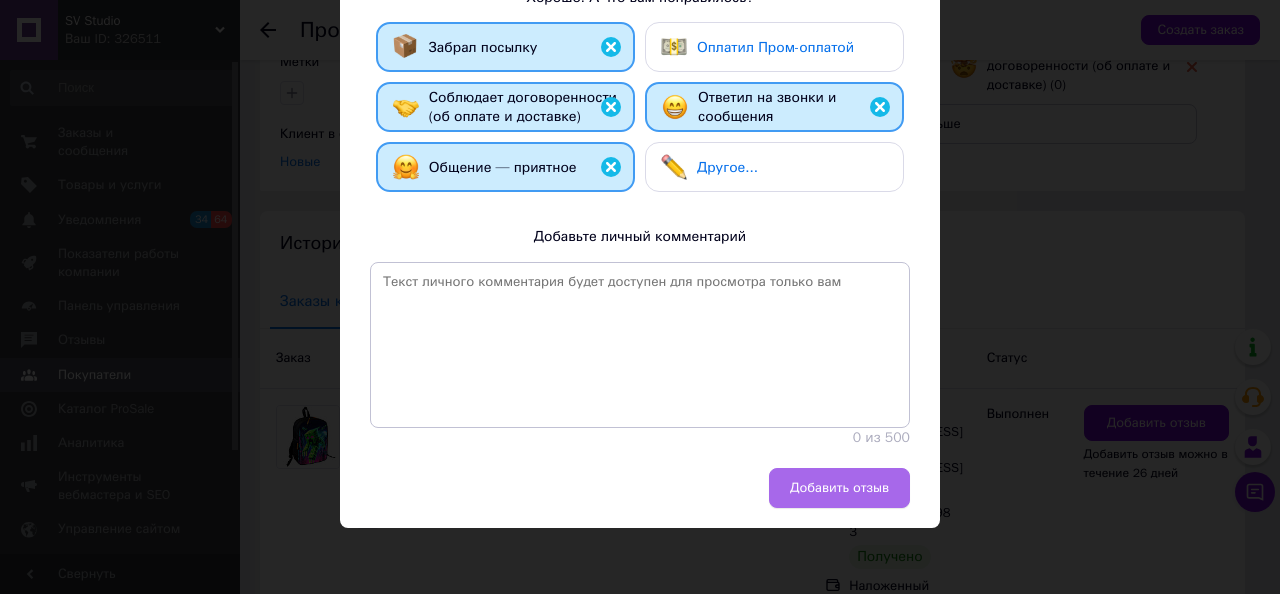 click on "Добавить отзыв" at bounding box center (839, 488) 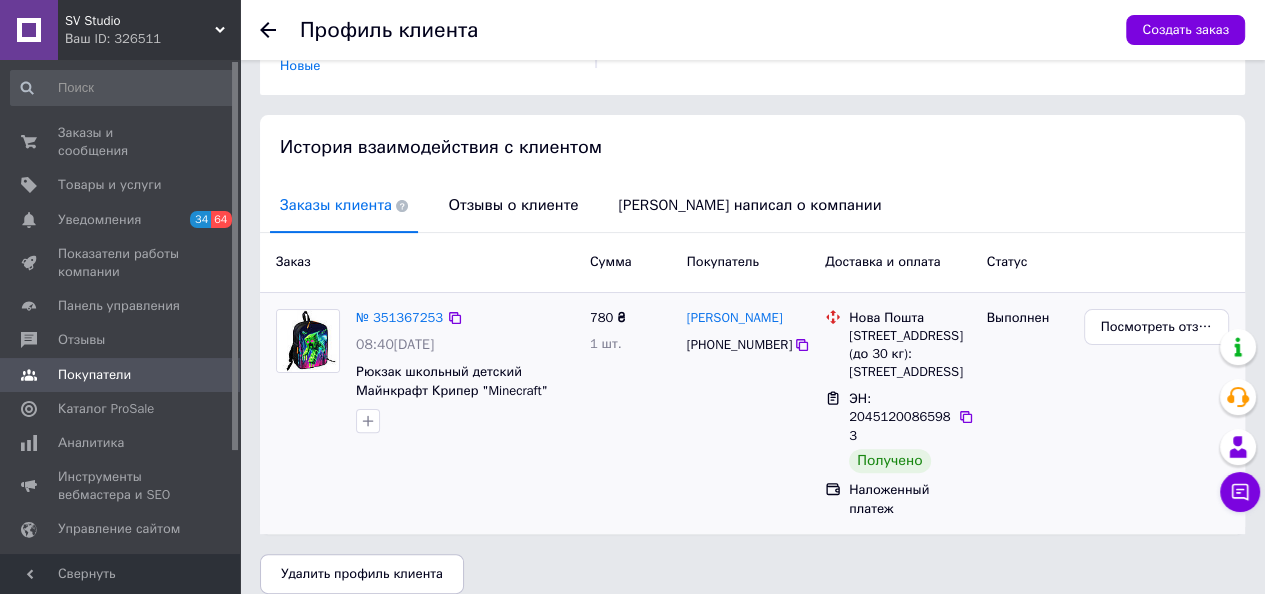 scroll, scrollTop: 0, scrollLeft: 0, axis: both 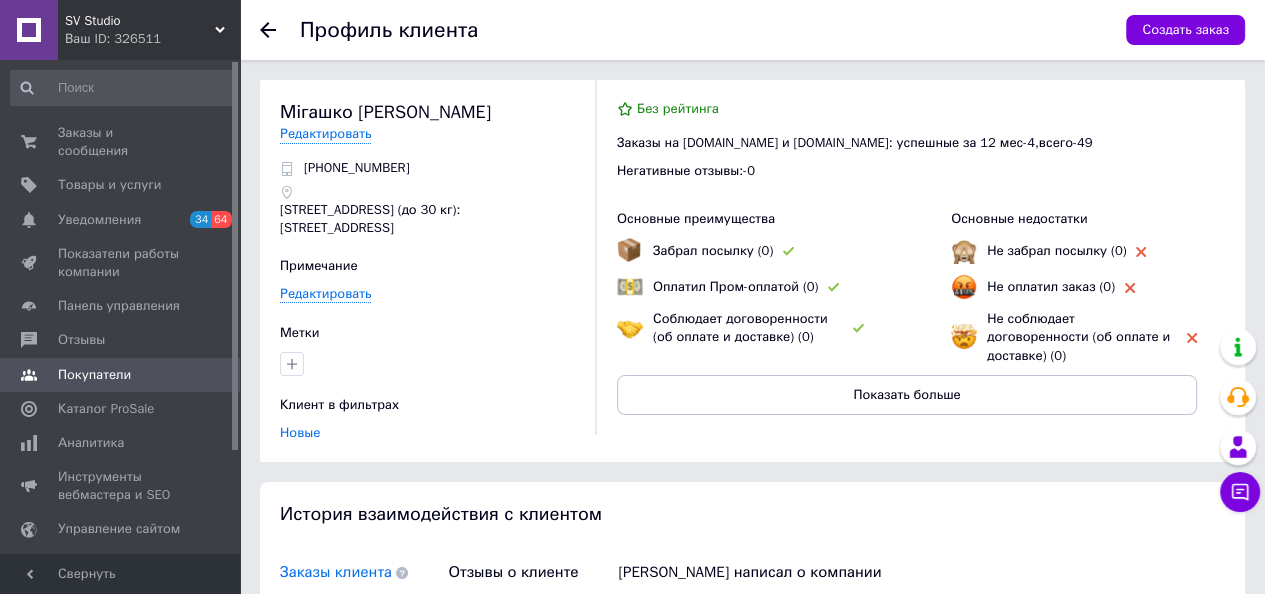 click 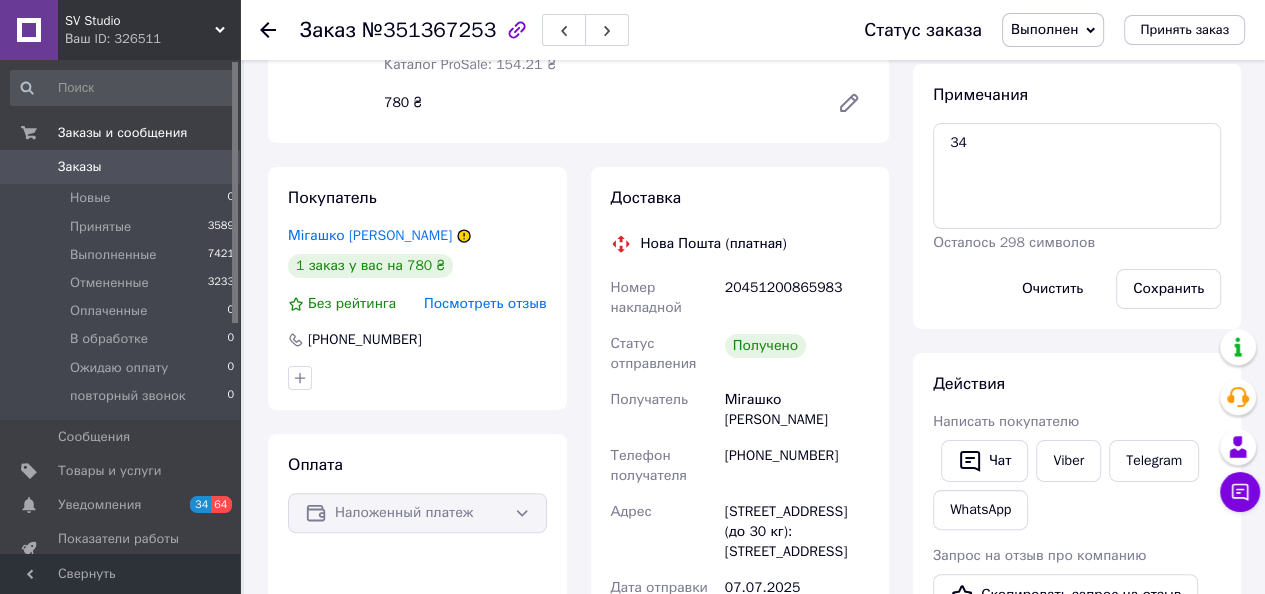 scroll, scrollTop: 220, scrollLeft: 0, axis: vertical 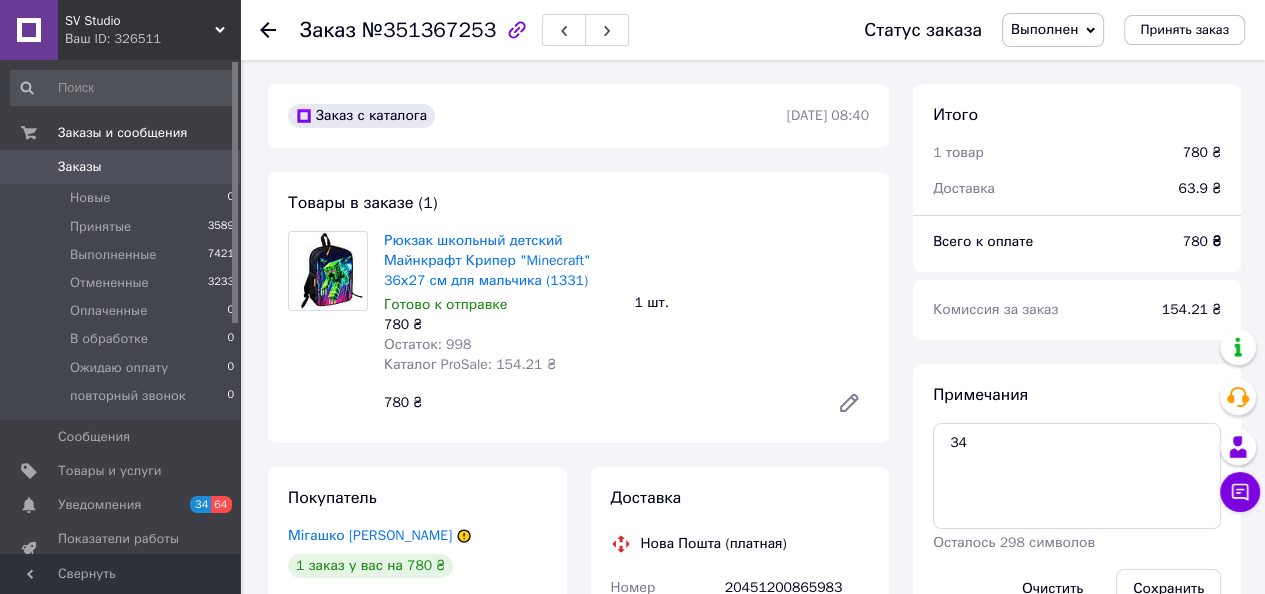 click 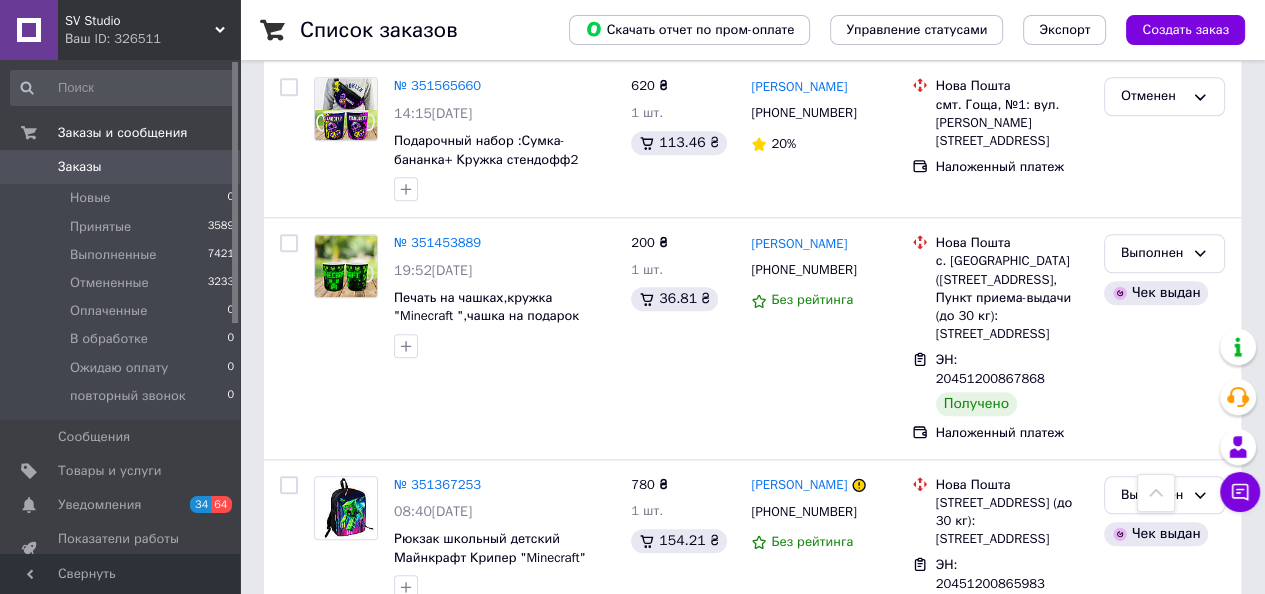 scroll, scrollTop: 1700, scrollLeft: 0, axis: vertical 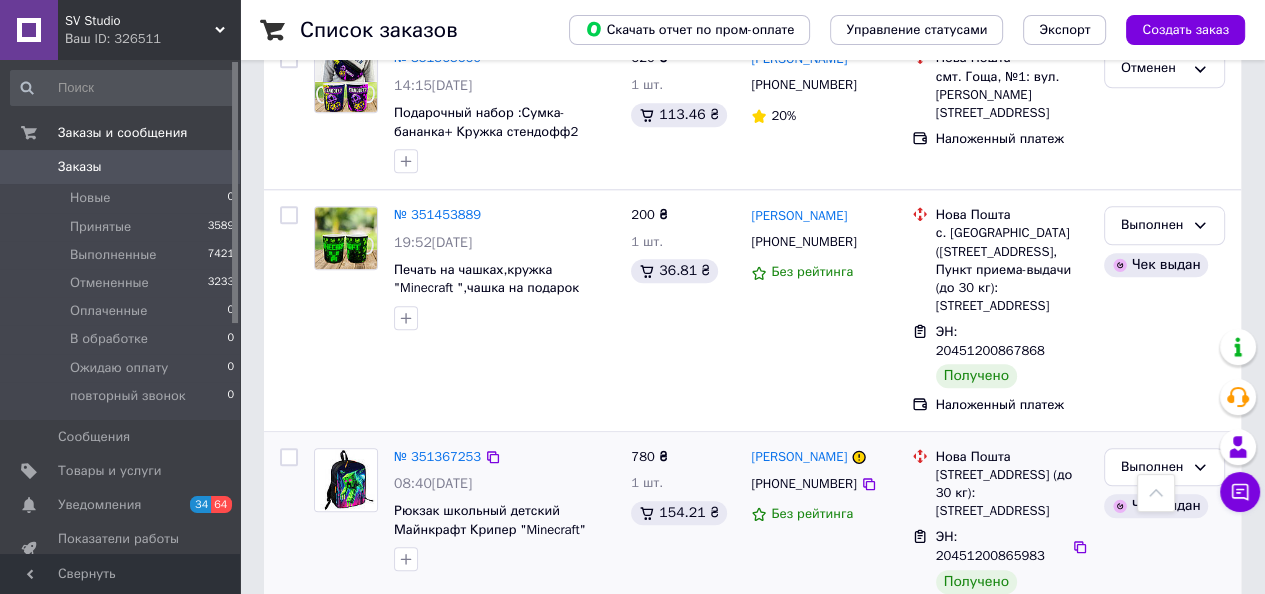 click on "780 ₴ 1 шт. 154.21 ₴" at bounding box center [683, 534] 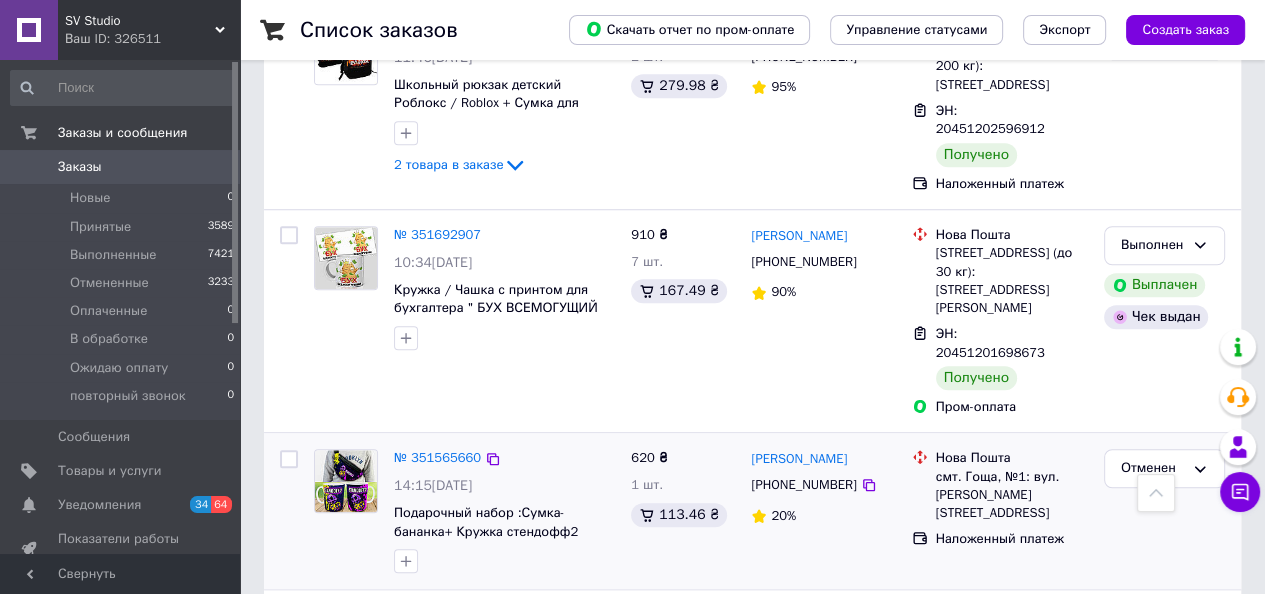 scroll, scrollTop: 1300, scrollLeft: 0, axis: vertical 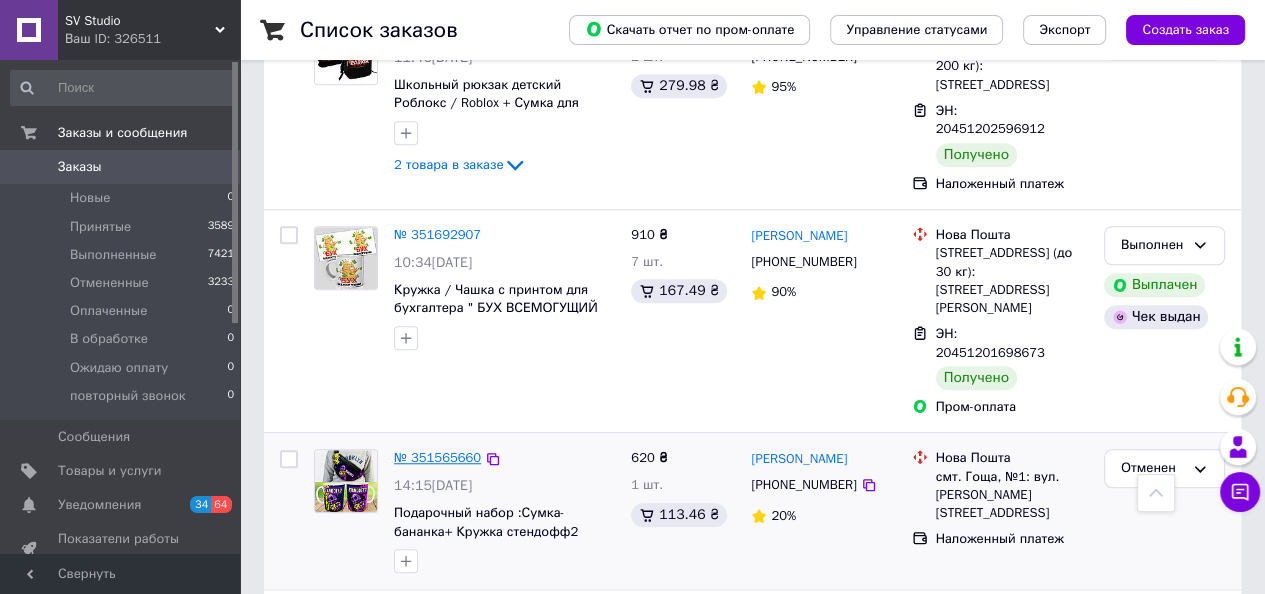 click on "№ 351565660" at bounding box center [437, 457] 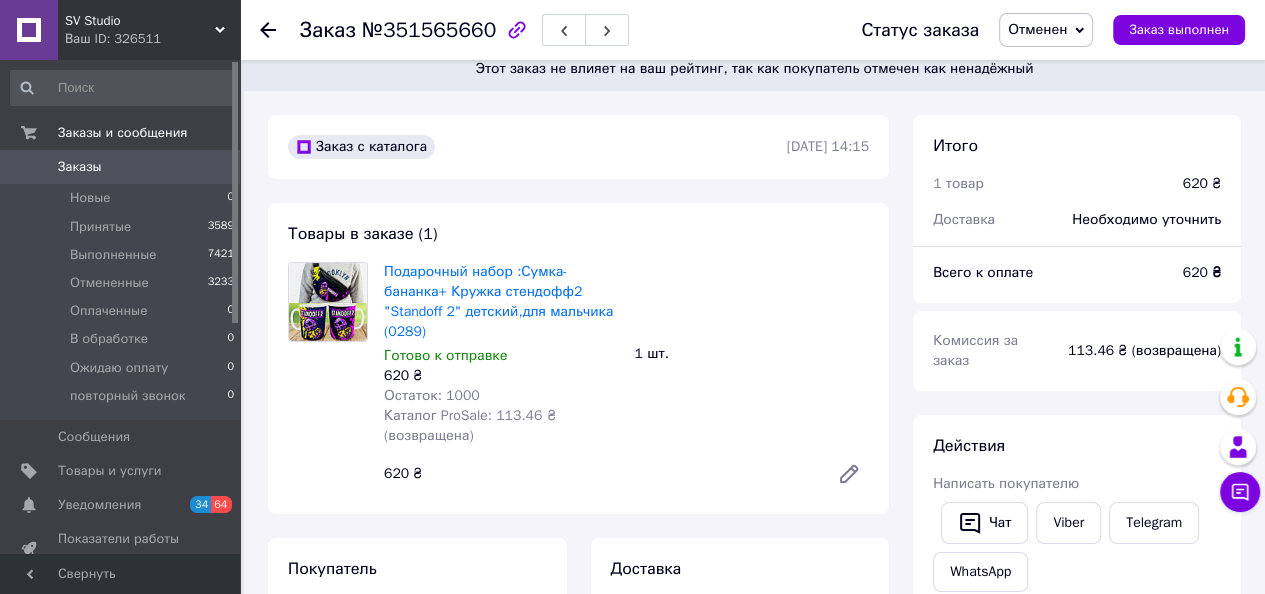scroll, scrollTop: 0, scrollLeft: 0, axis: both 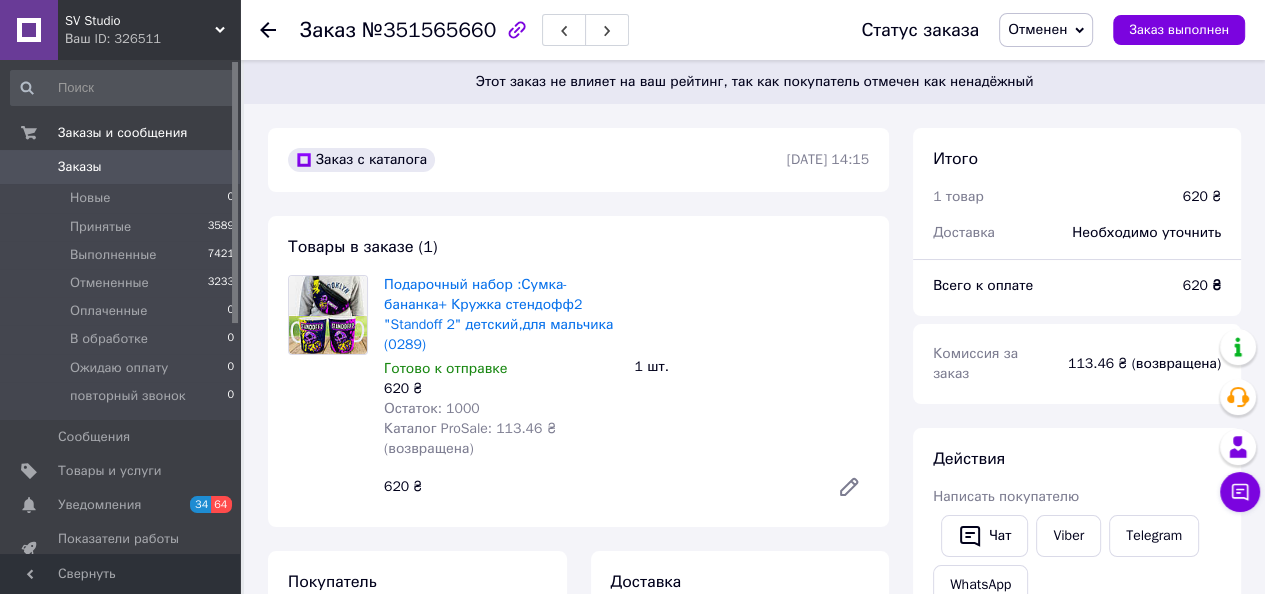 click 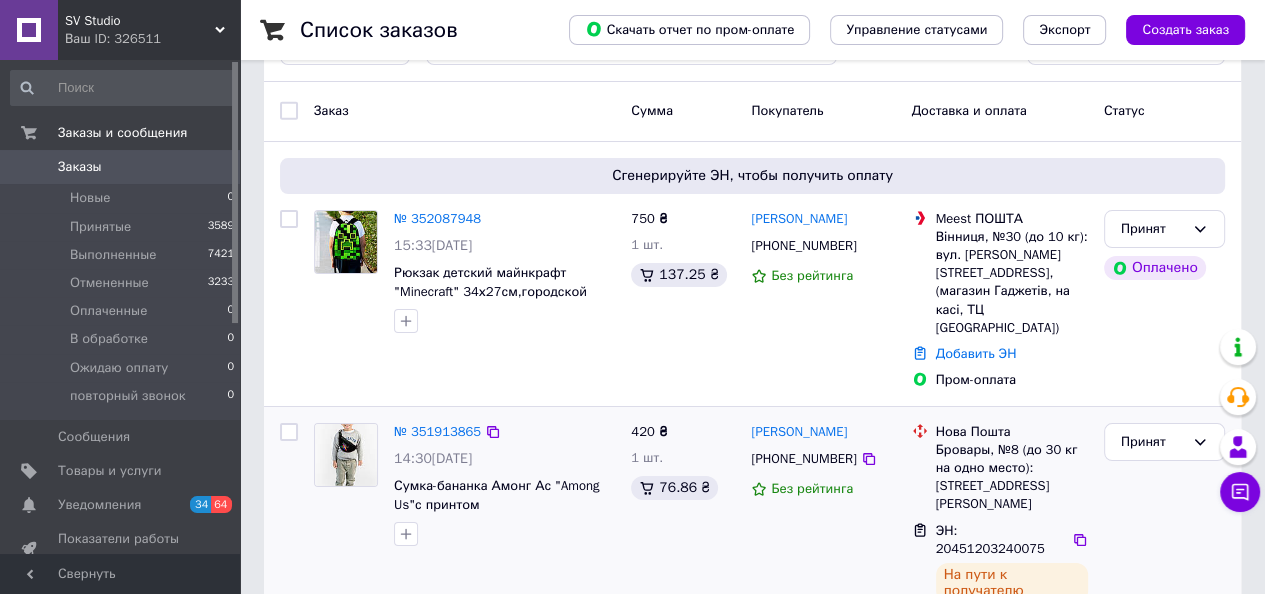 scroll, scrollTop: 0, scrollLeft: 0, axis: both 